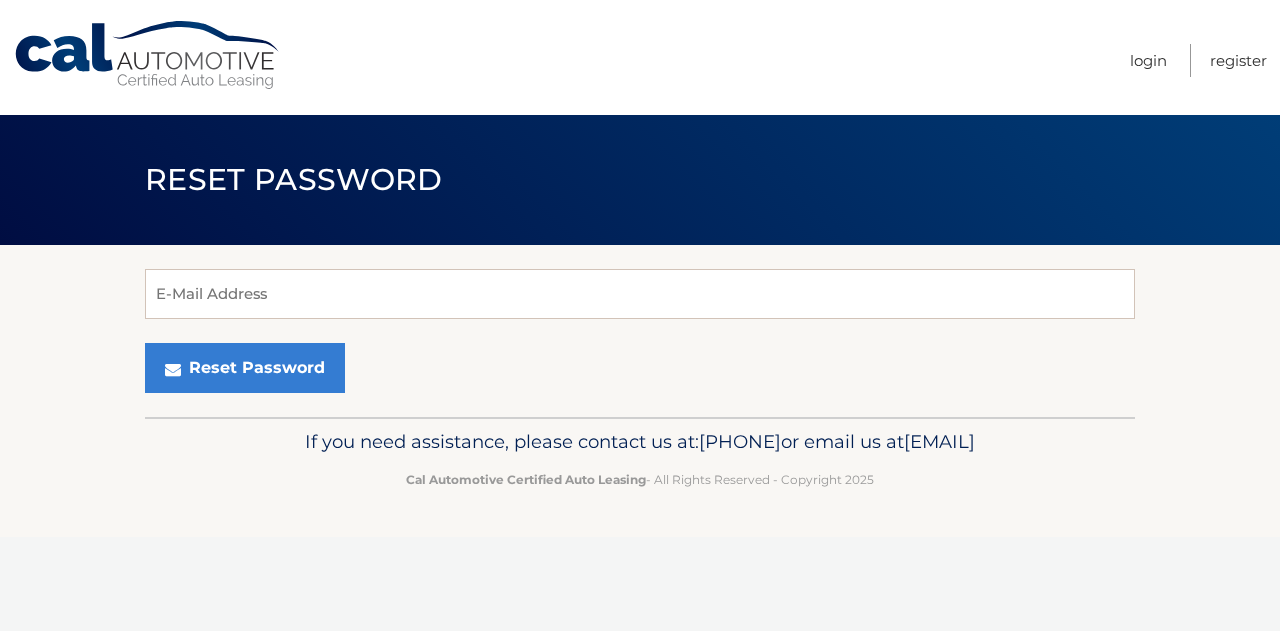 scroll, scrollTop: 0, scrollLeft: 0, axis: both 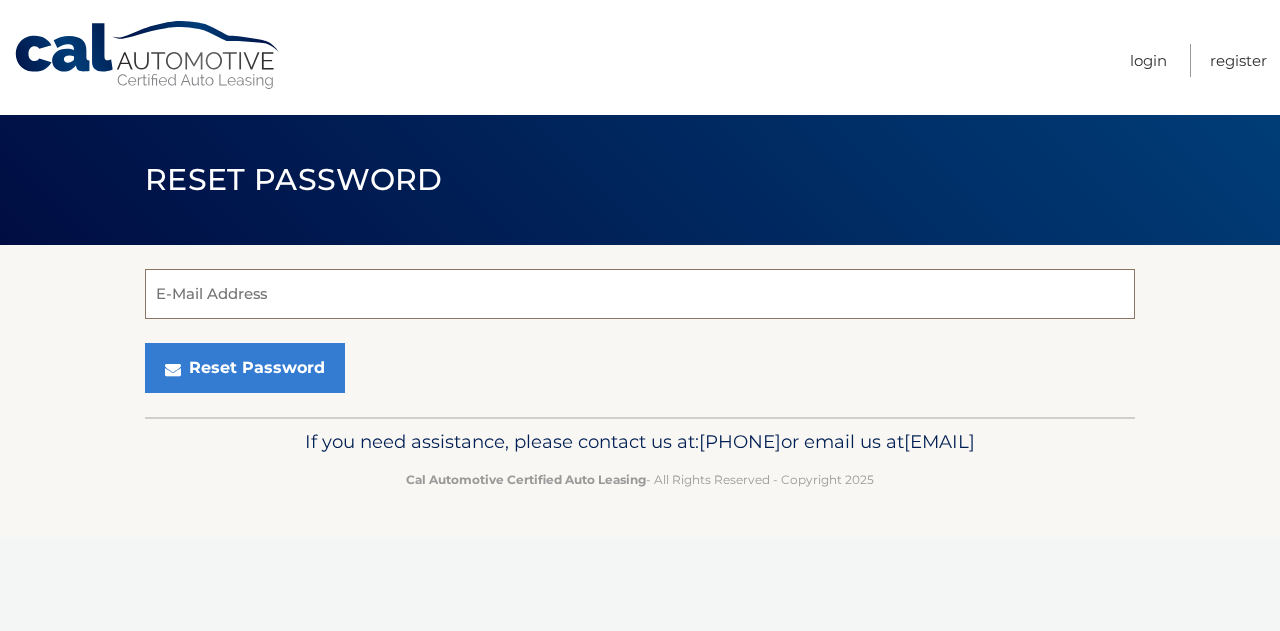 click on "E-Mail Address" at bounding box center [640, 294] 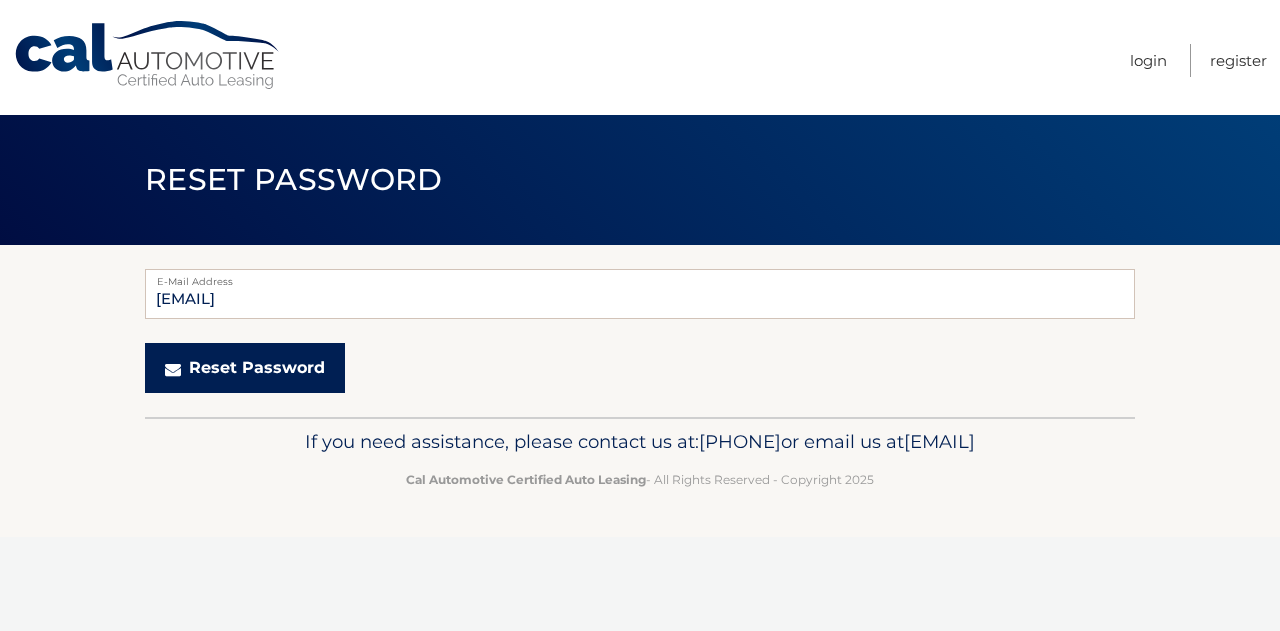 click at bounding box center [173, 369] 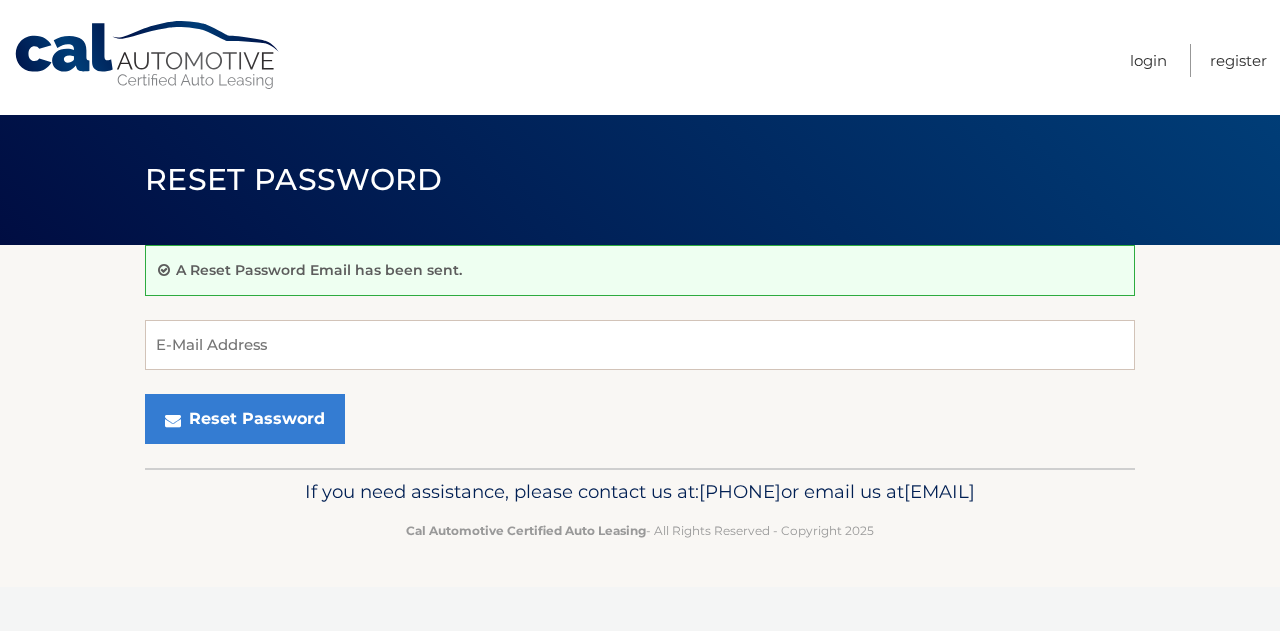 scroll, scrollTop: 0, scrollLeft: 0, axis: both 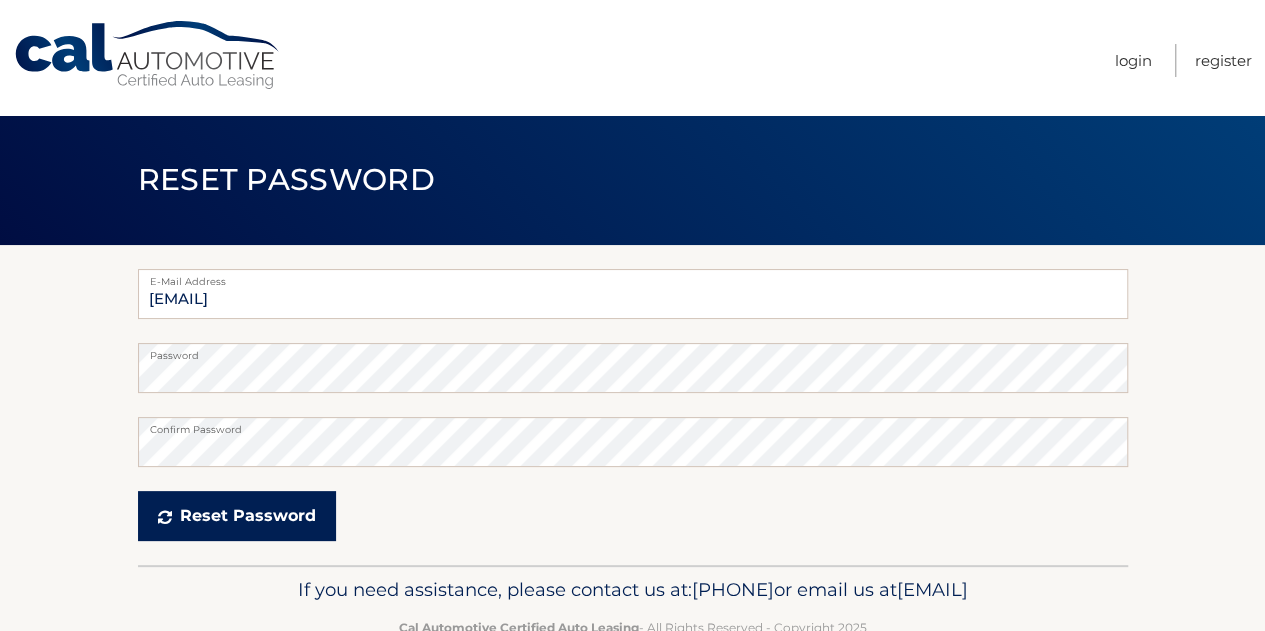 click on "Reset Password" at bounding box center [237, 516] 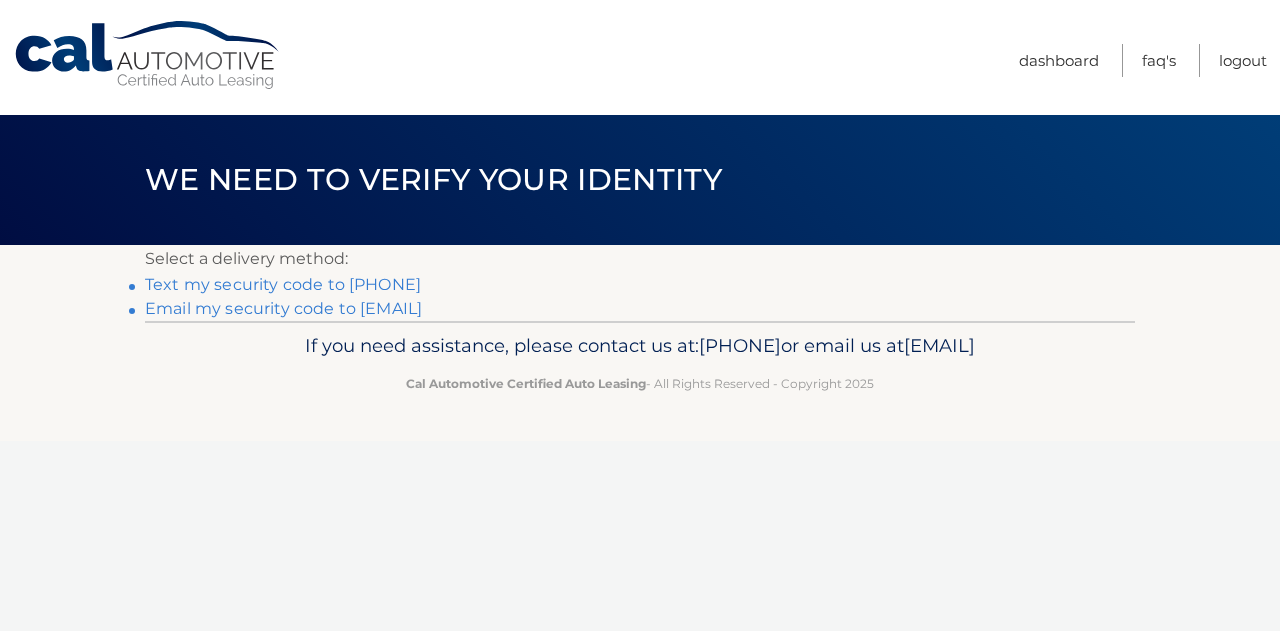 scroll, scrollTop: 0, scrollLeft: 0, axis: both 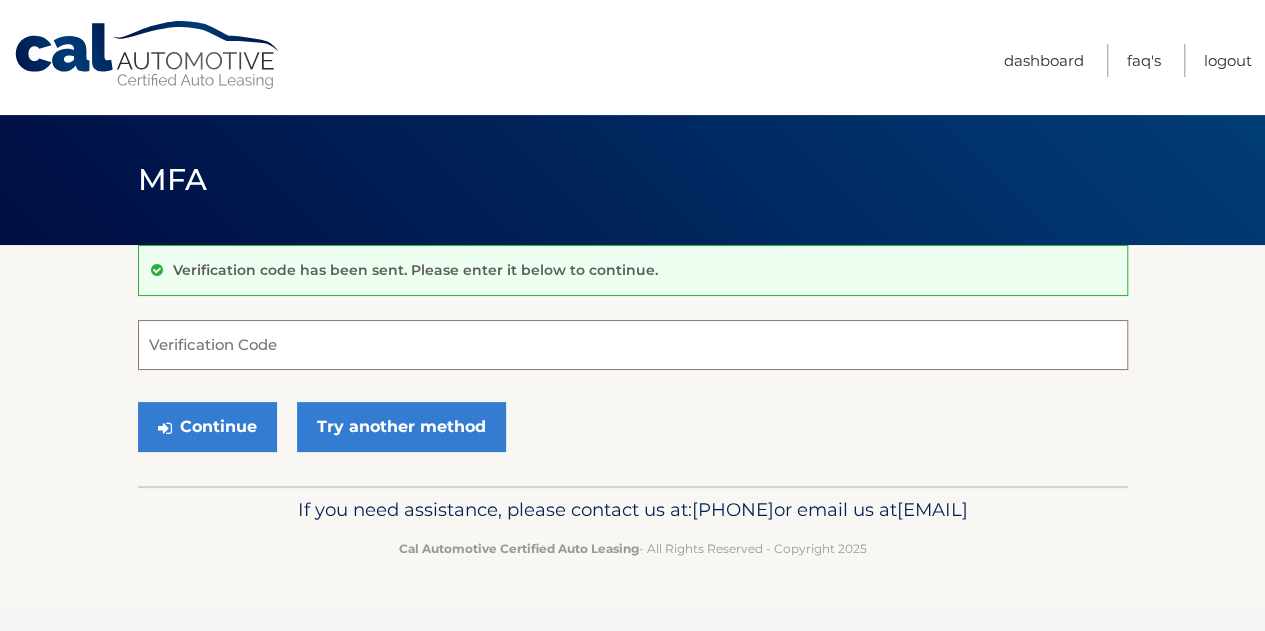 click on "Verification Code" at bounding box center [633, 345] 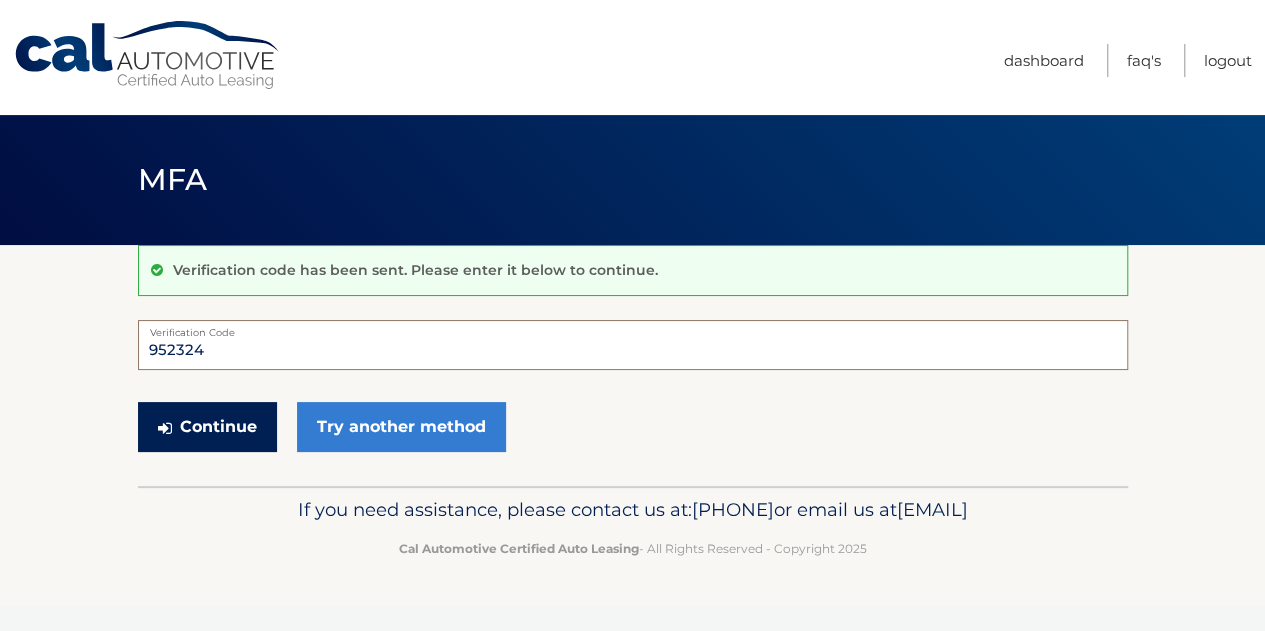 type on "952324" 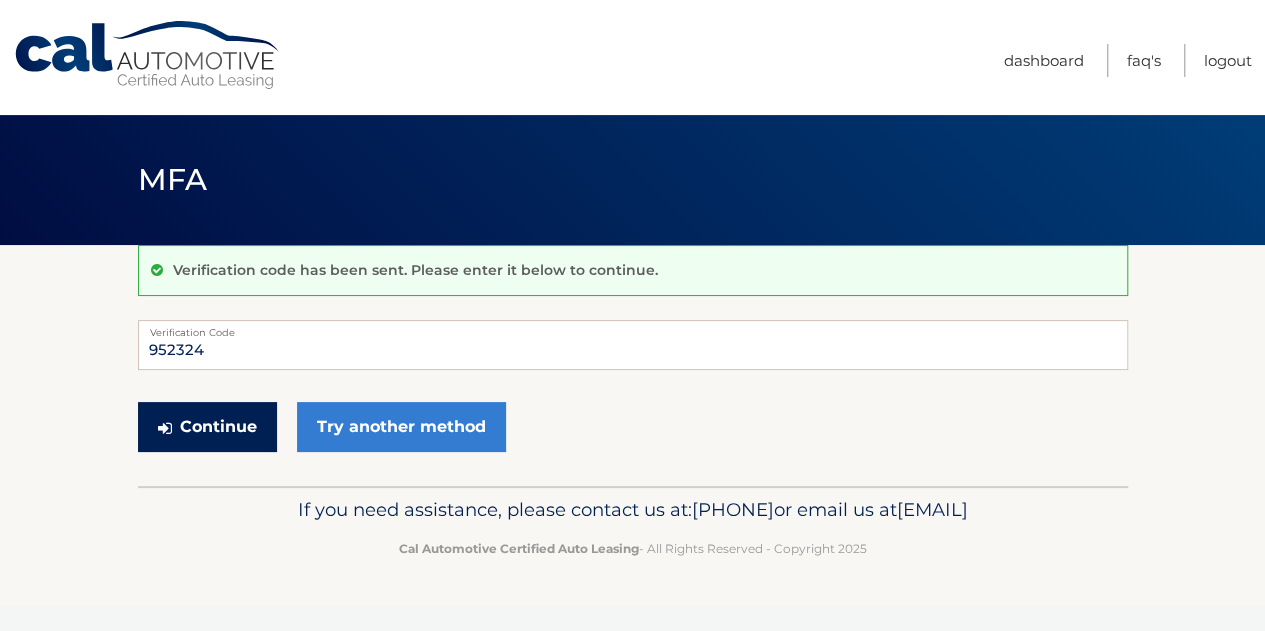 click on "Continue" at bounding box center [207, 427] 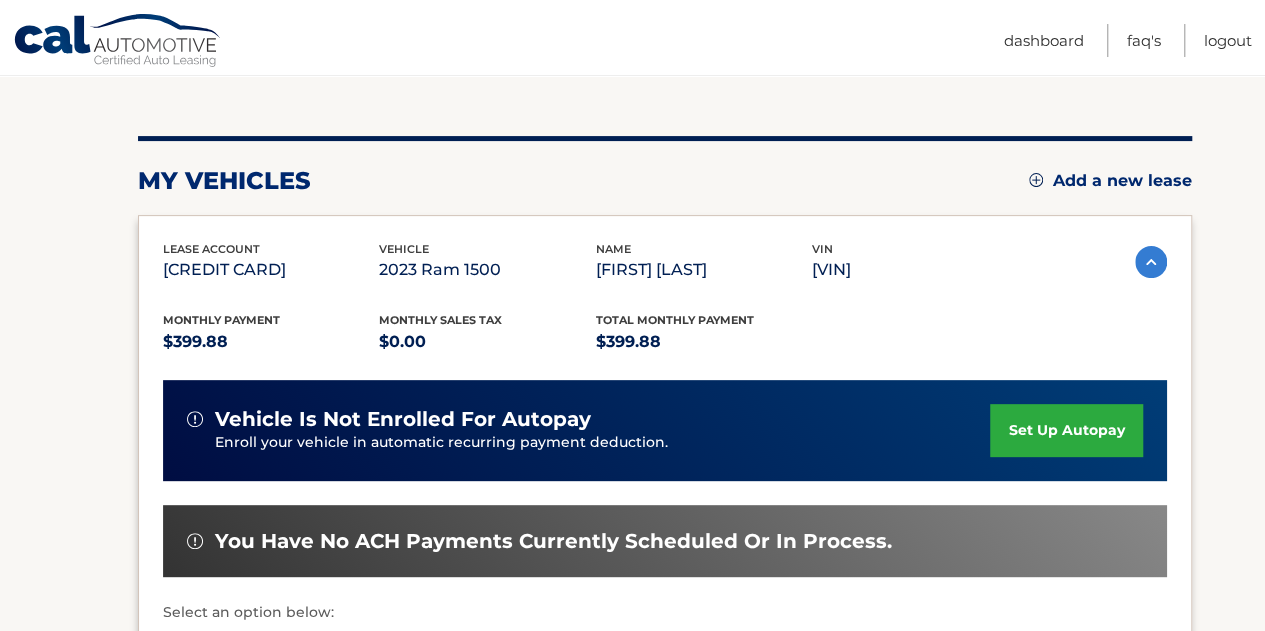 scroll, scrollTop: 200, scrollLeft: 0, axis: vertical 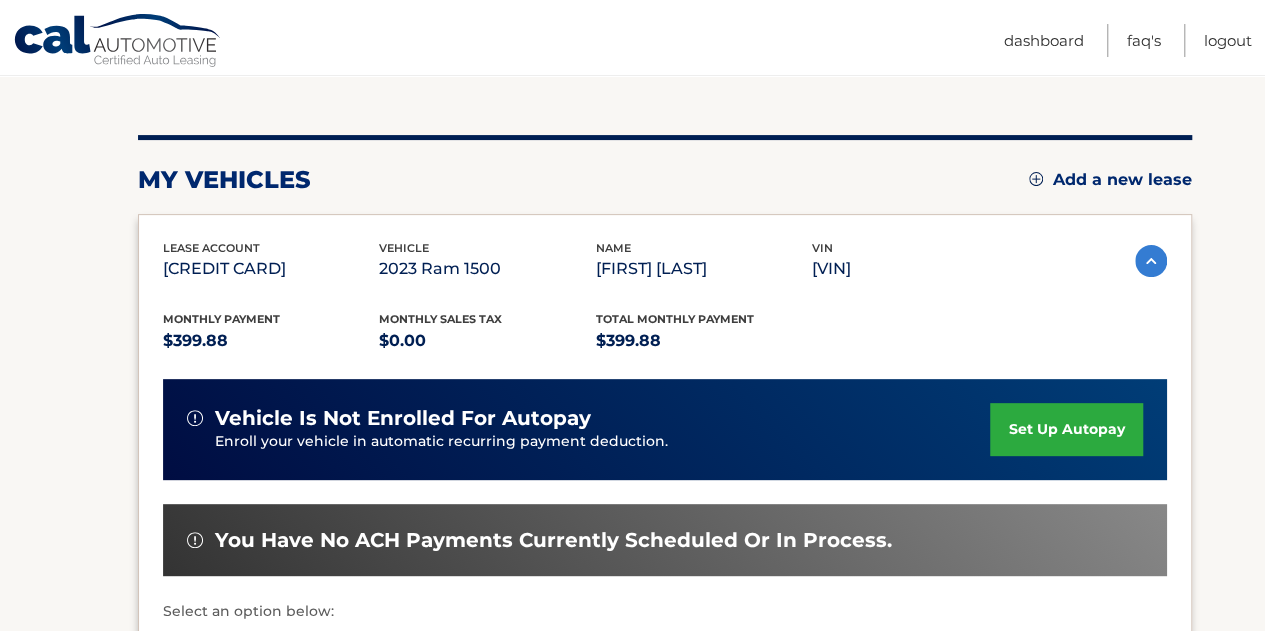 click on "set up autopay" at bounding box center (1066, 429) 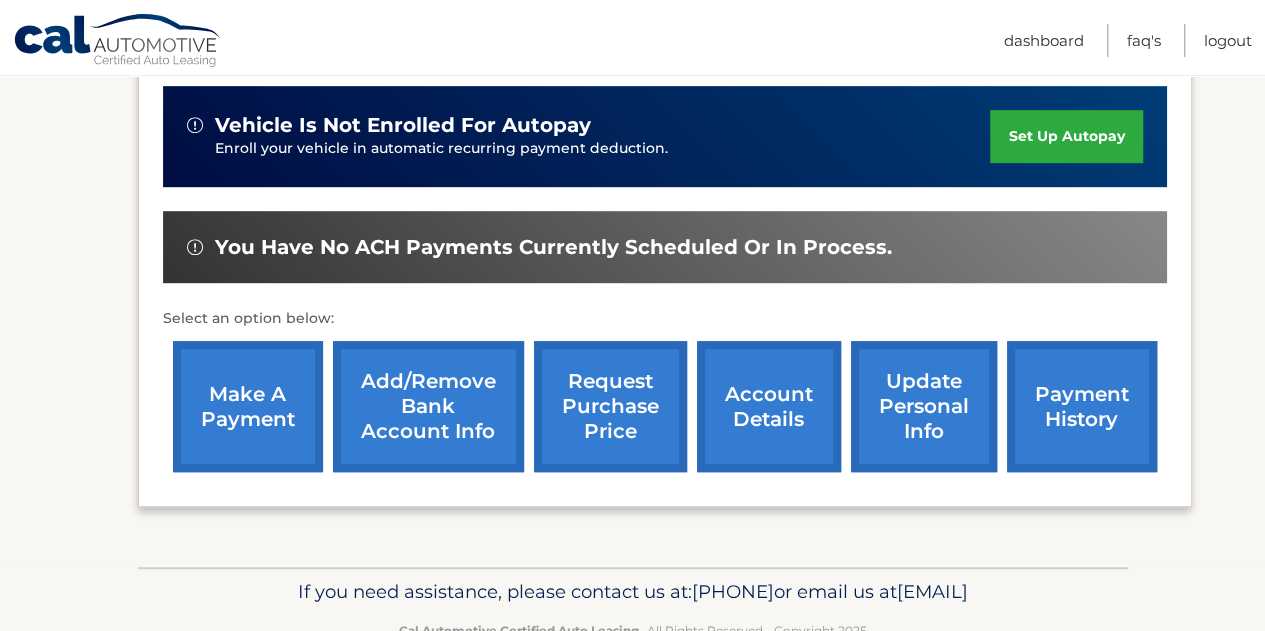 scroll, scrollTop: 500, scrollLeft: 0, axis: vertical 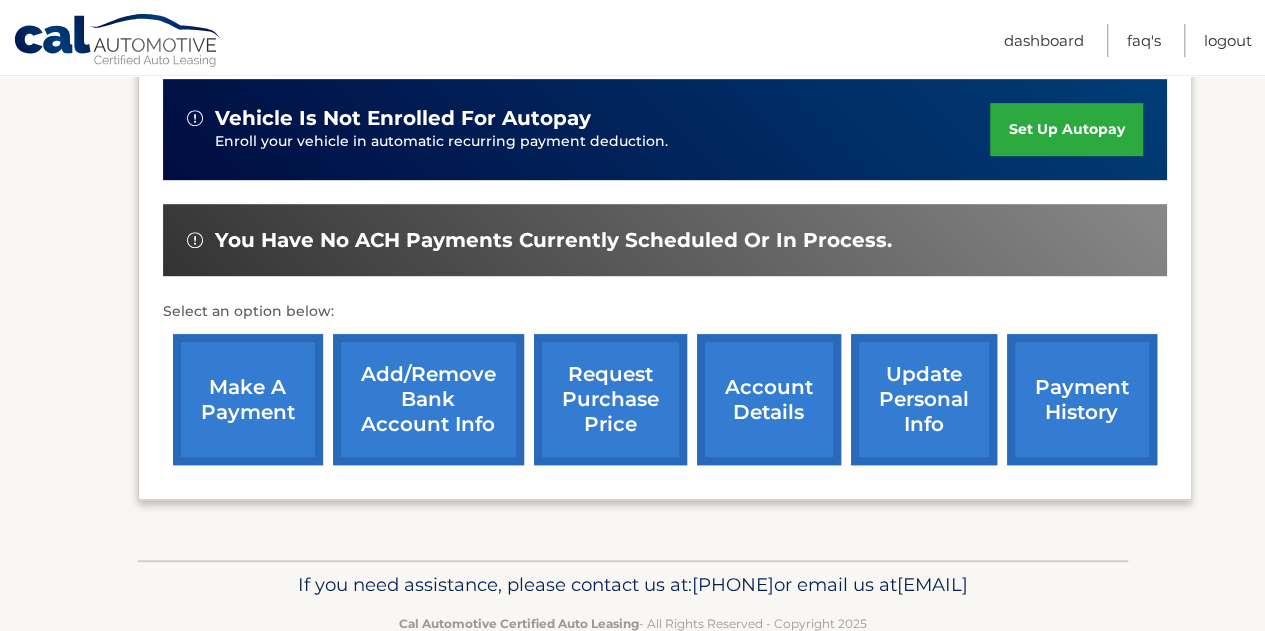 click on "make a payment" at bounding box center [248, 399] 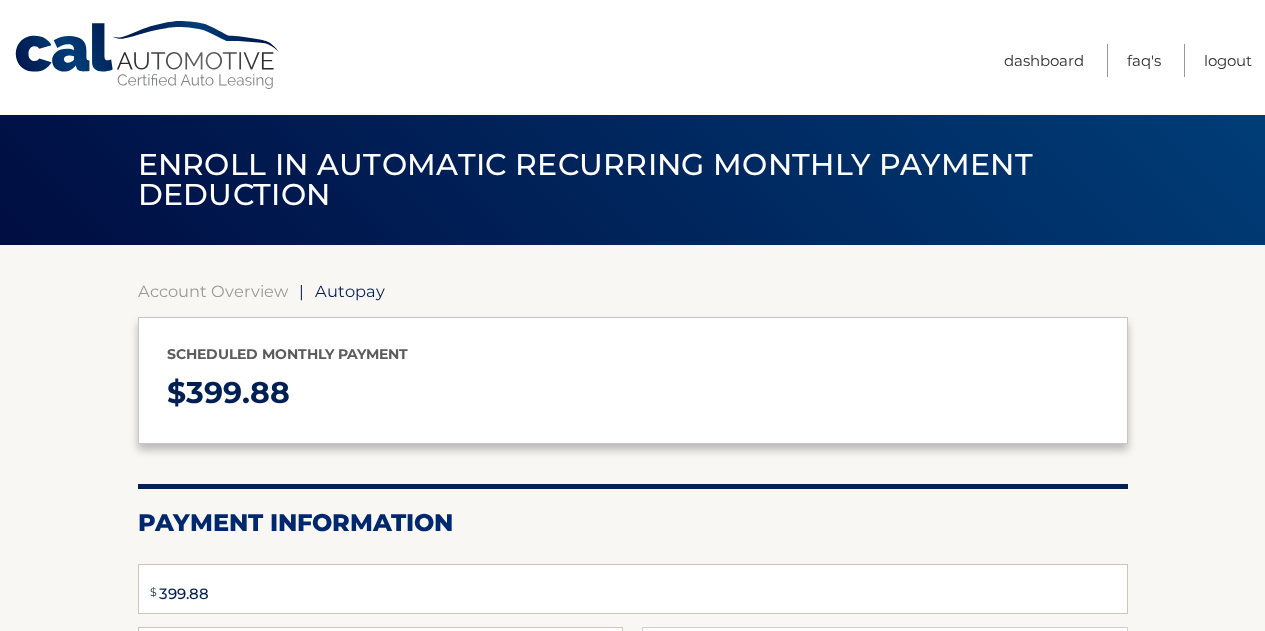 scroll, scrollTop: 0, scrollLeft: 0, axis: both 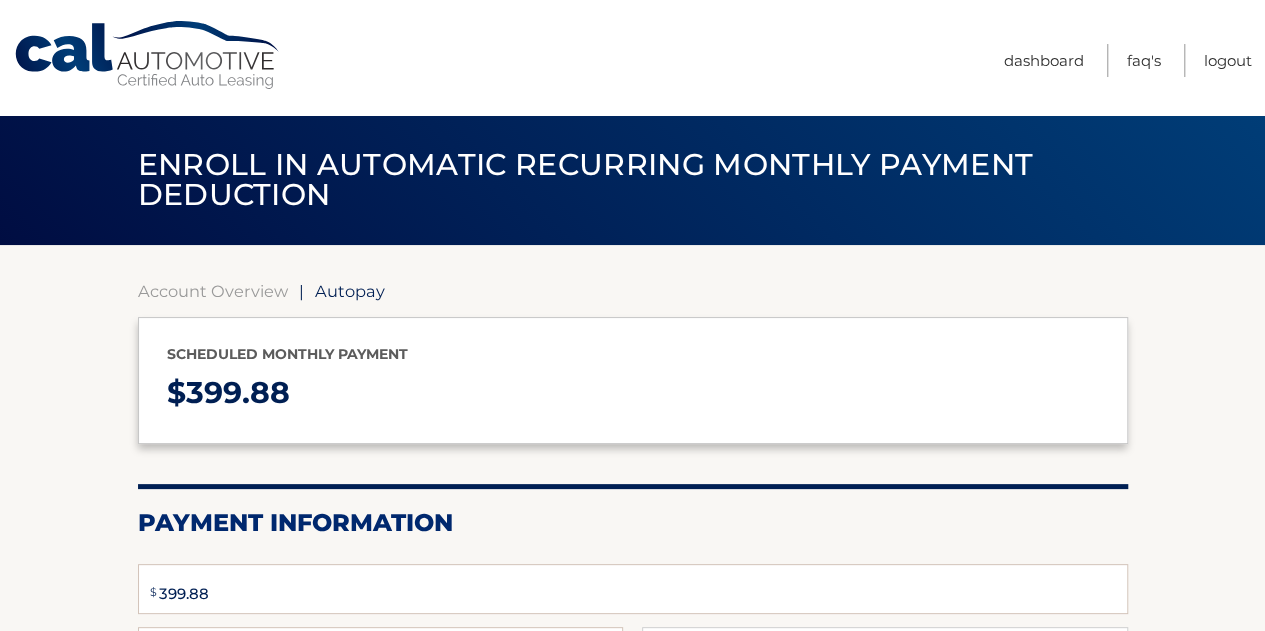select on "OWJlOTY1MWEtOTJhNy00NGQ3LTgzZGItZjY1NjUyYTA1MGY3" 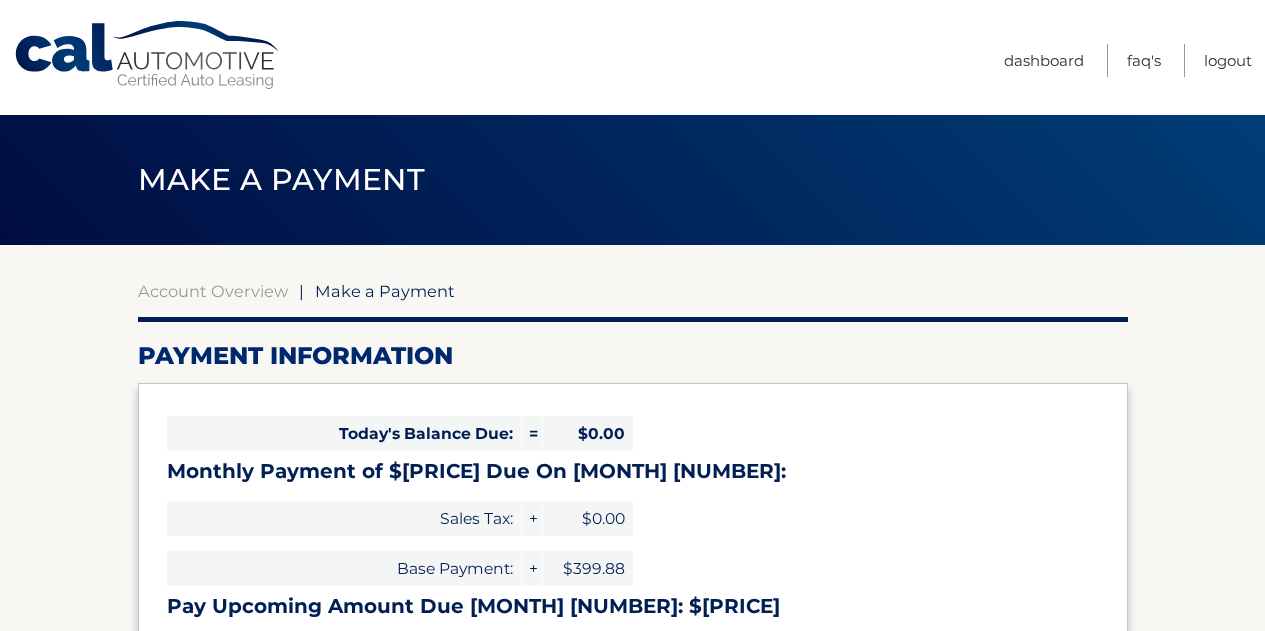 select on "OWJlOTY1MWEtOTJhNy00NGQ3LTgzZGItZjY1NjUyYTA1MGY3" 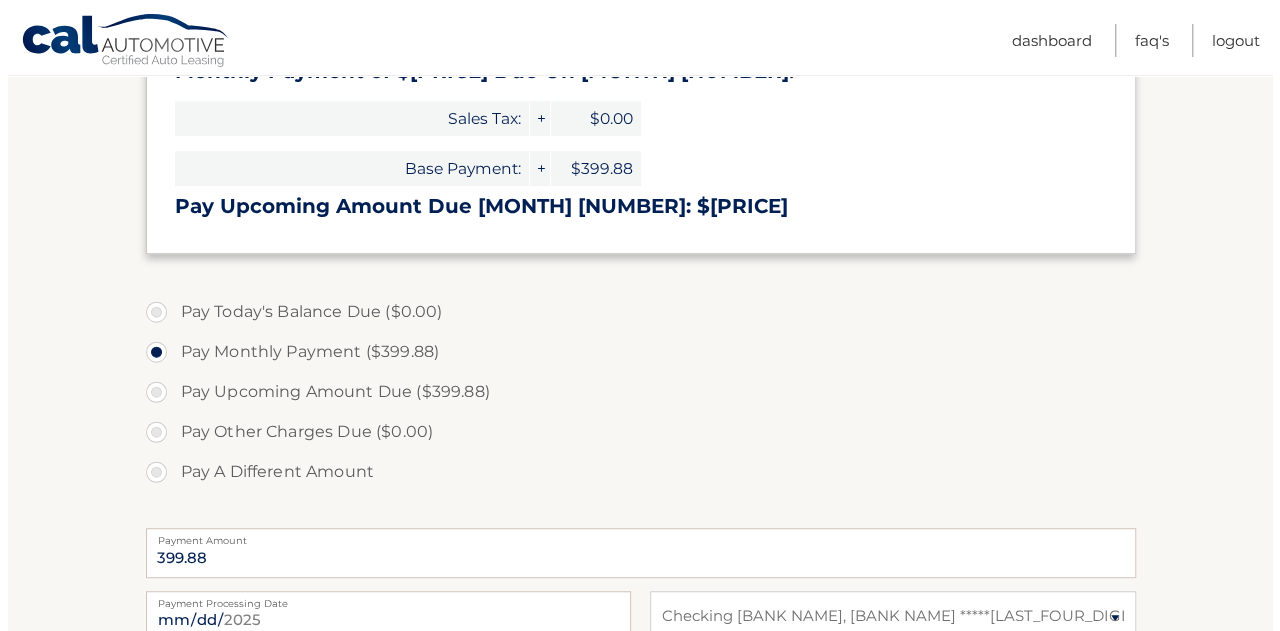 scroll, scrollTop: 796, scrollLeft: 0, axis: vertical 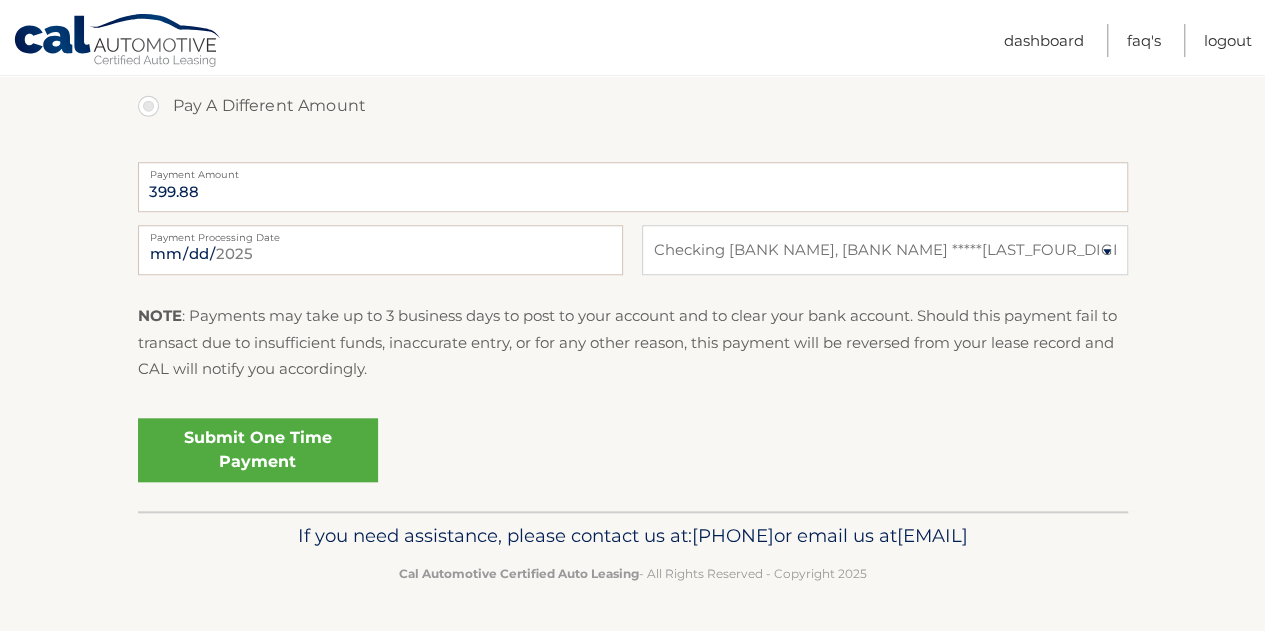 click on "Submit One Time Payment" at bounding box center (258, 450) 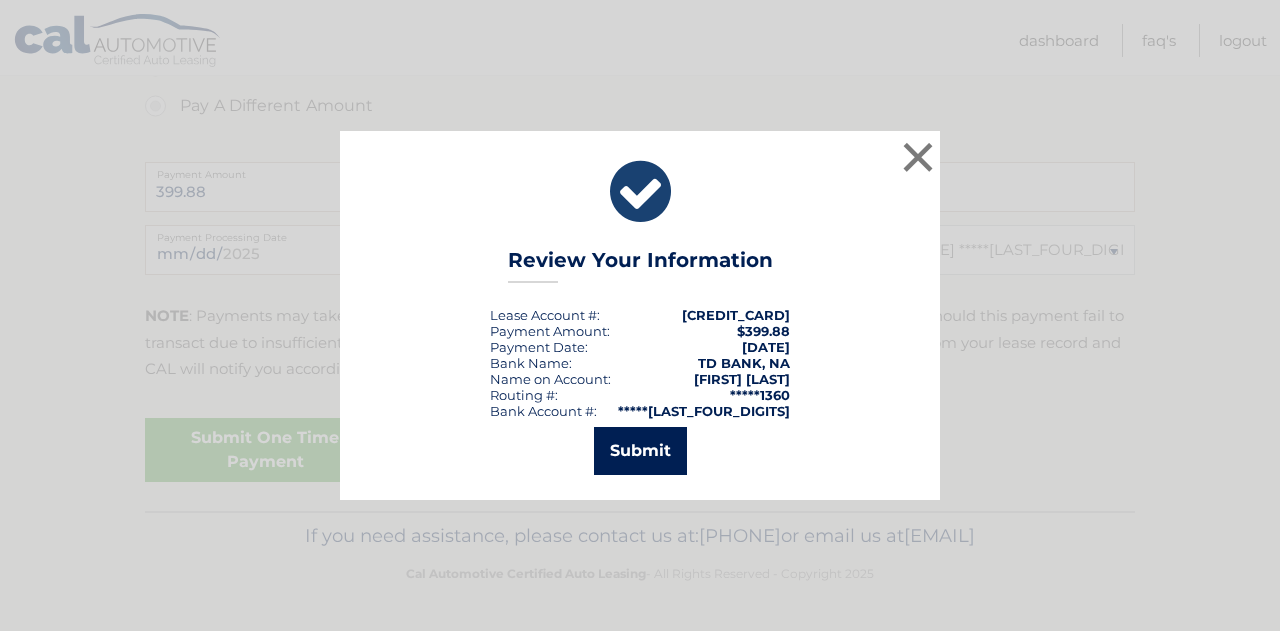click on "Submit" at bounding box center [640, 451] 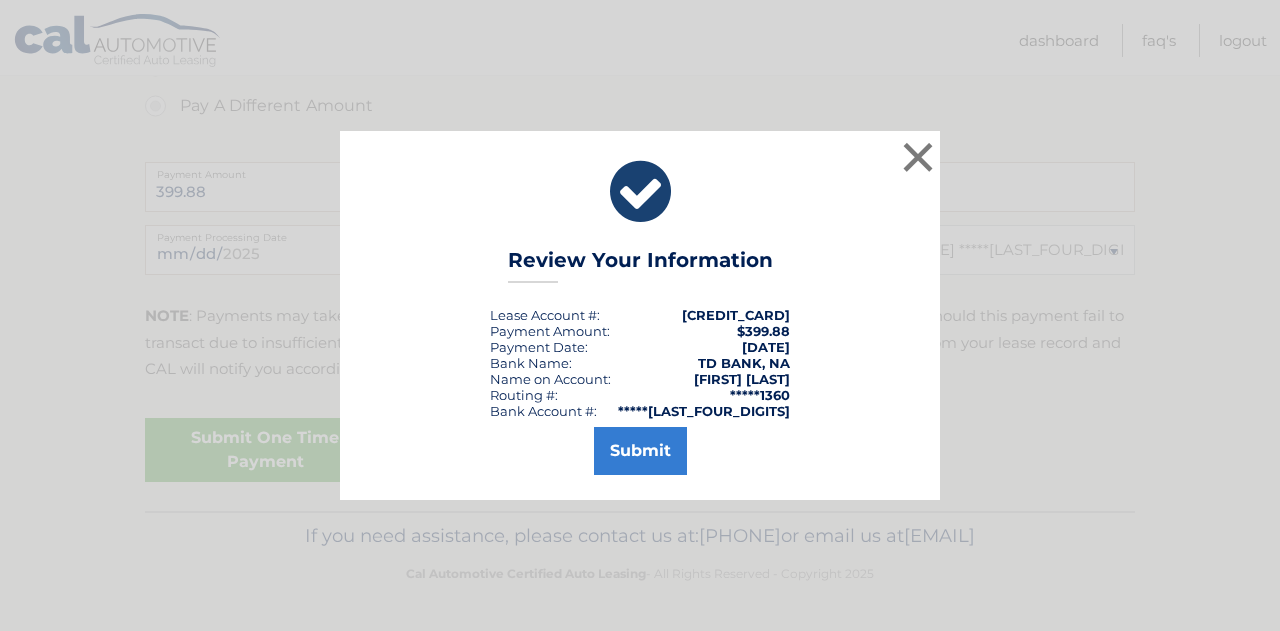 scroll, scrollTop: 724, scrollLeft: 0, axis: vertical 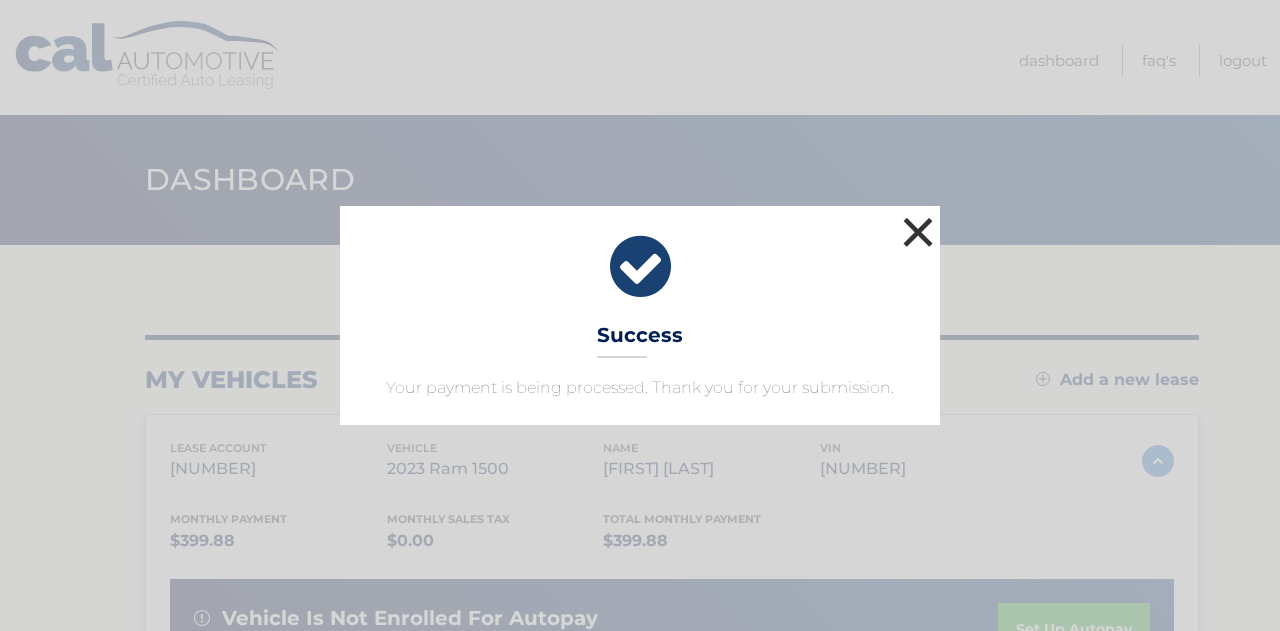 click on "×" at bounding box center [918, 232] 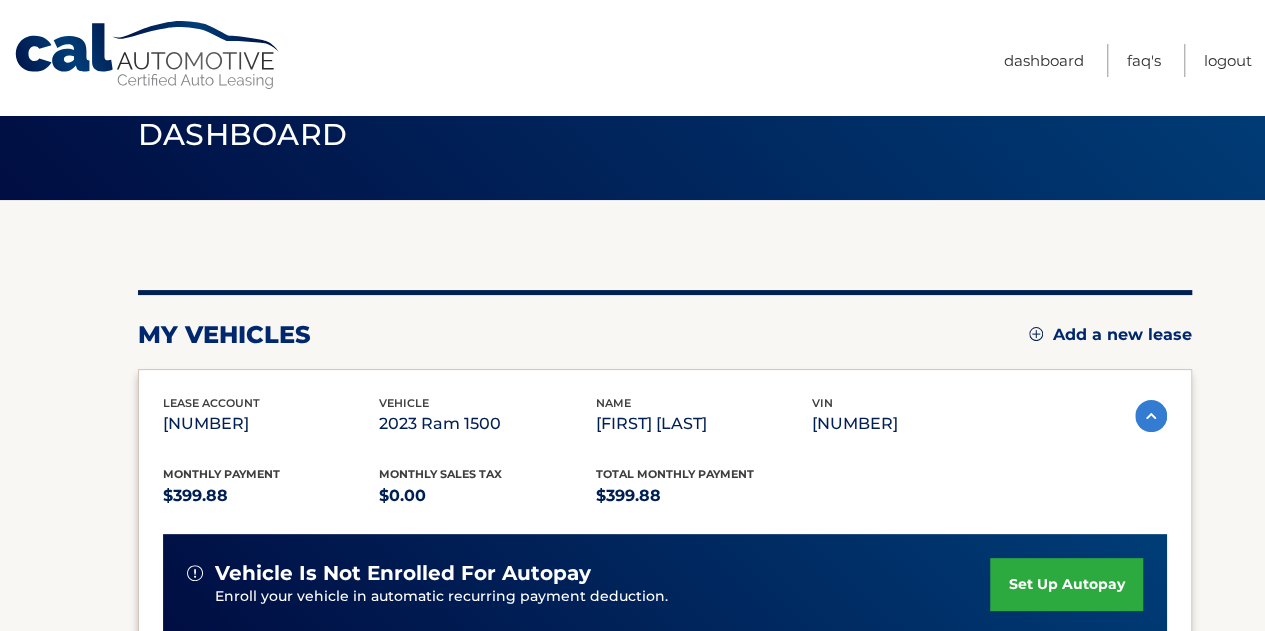 scroll, scrollTop: 0, scrollLeft: 0, axis: both 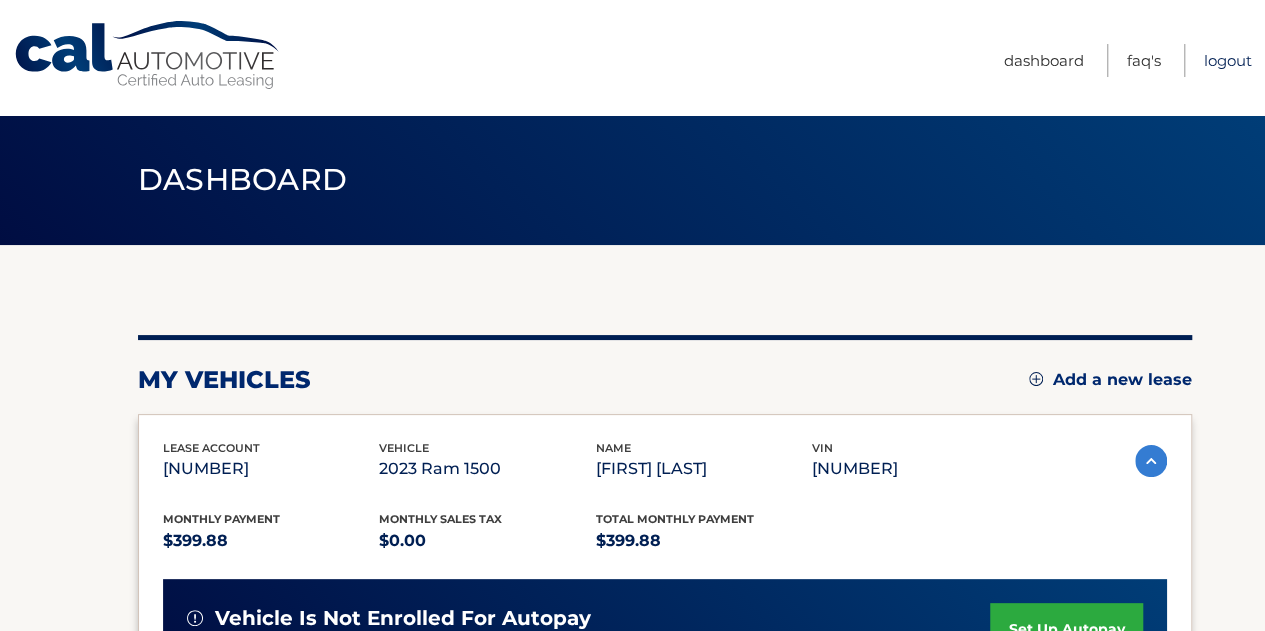 click on "Logout" at bounding box center [1228, 60] 